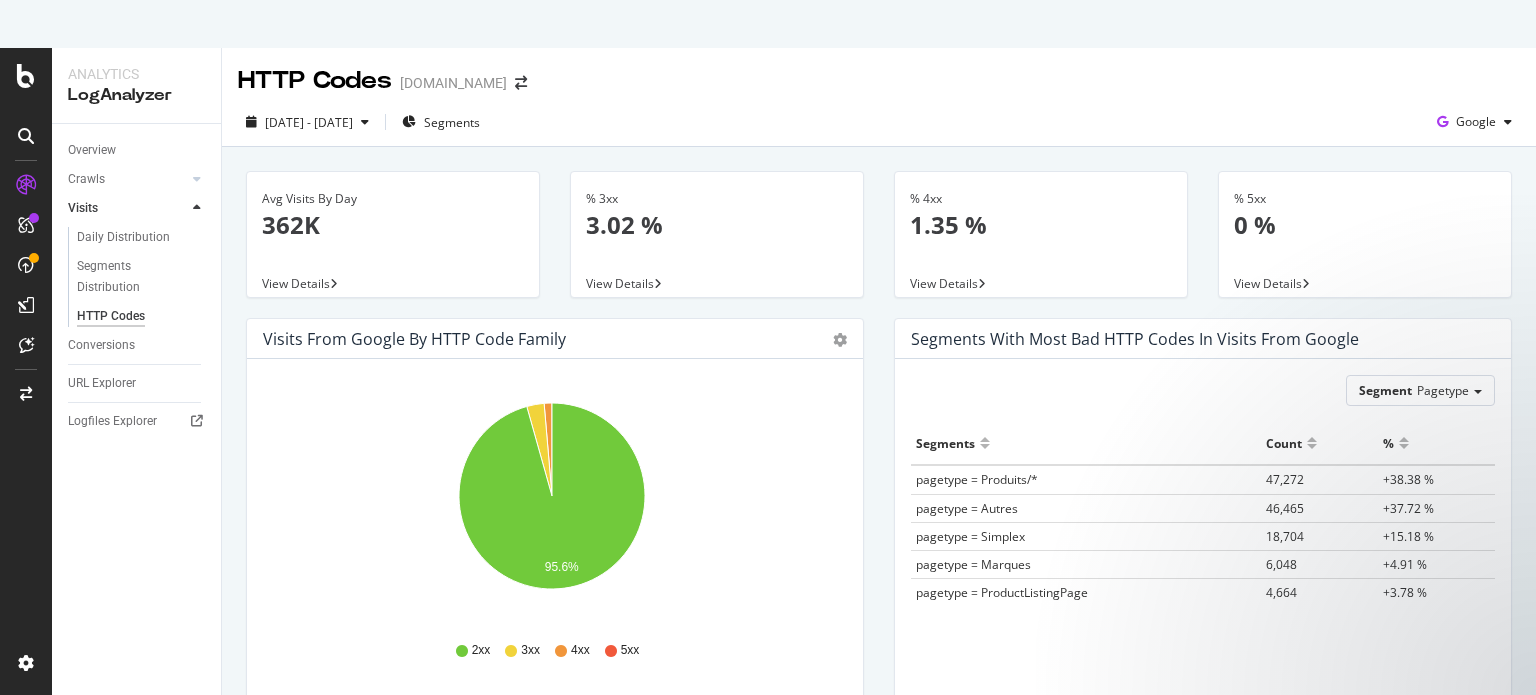 scroll, scrollTop: 0, scrollLeft: 0, axis: both 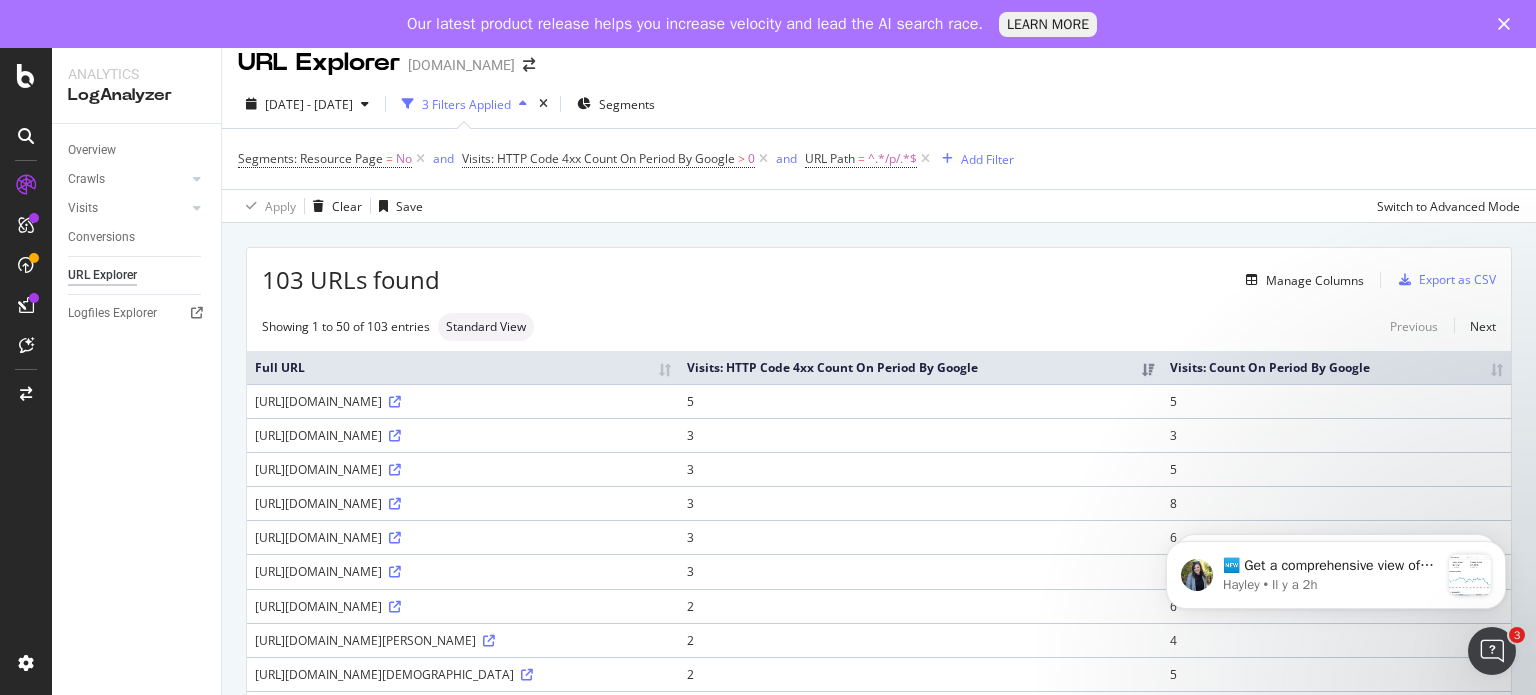 drag, startPoint x: 209, startPoint y: 307, endPoint x: 614, endPoint y: 268, distance: 406.87344 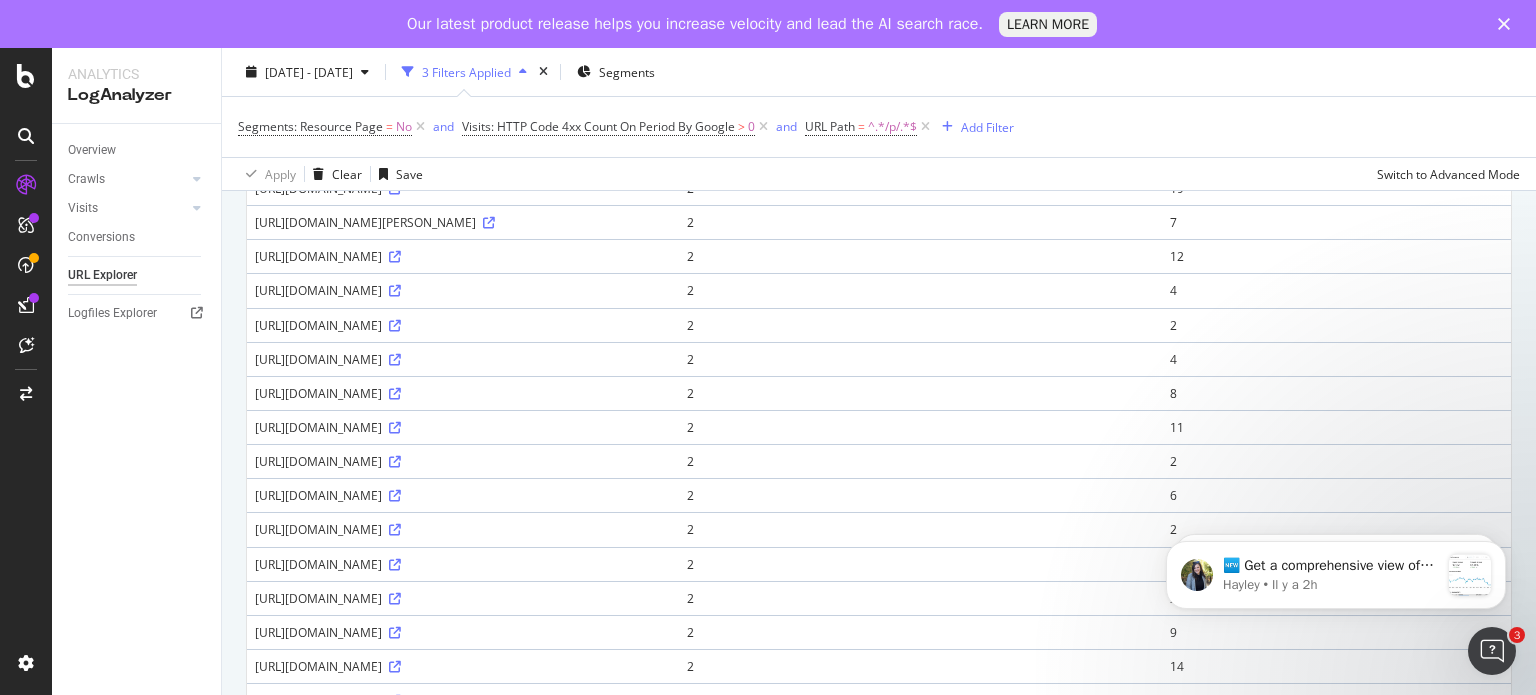 scroll, scrollTop: 453, scrollLeft: 0, axis: vertical 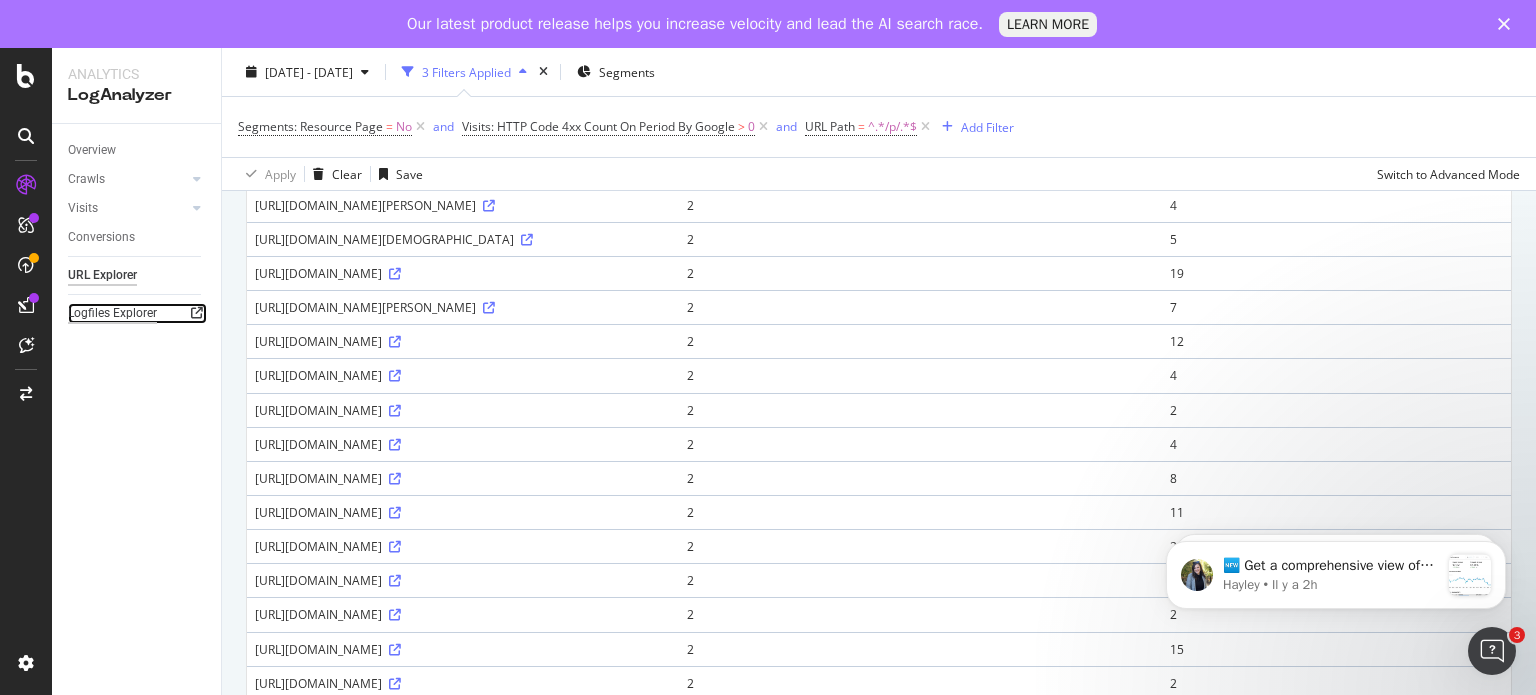 click on "Logfiles Explorer" at bounding box center [112, 313] 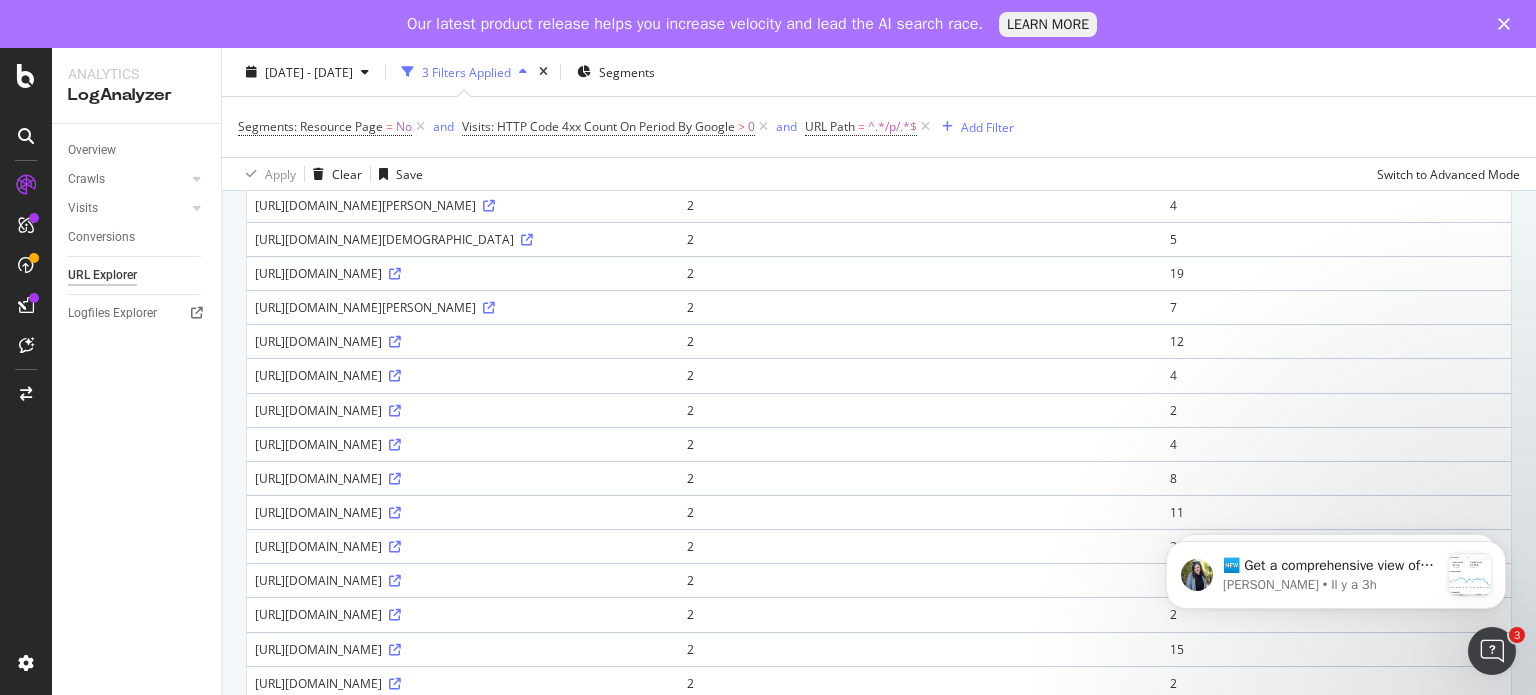 click on "Overview Crawls Daily Distribution Segments Distribution HTTP Codes Resources Visits Daily Distribution Segments Distribution HTTP Codes Conversions URL Explorer Logfiles Explorer" at bounding box center [136, 433] 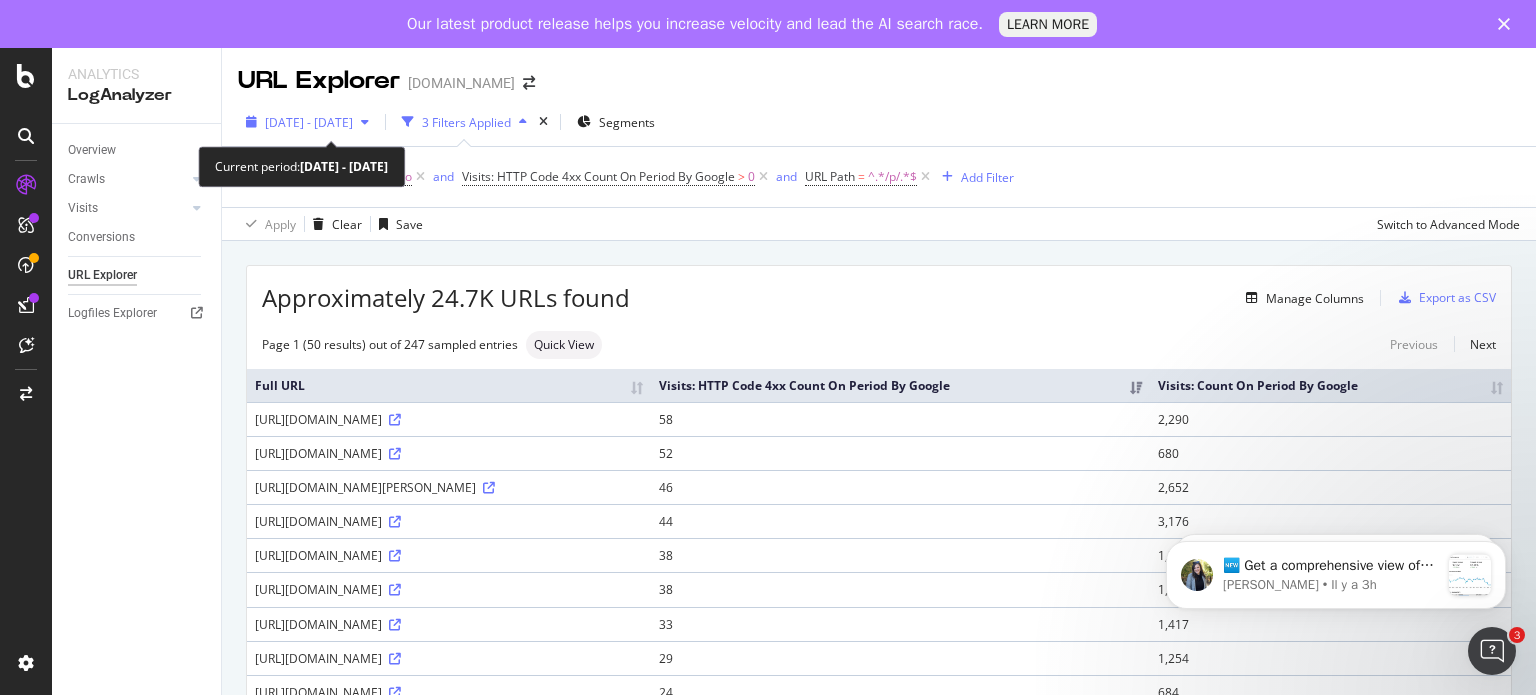 click on "[DATE] - [DATE]" at bounding box center (309, 122) 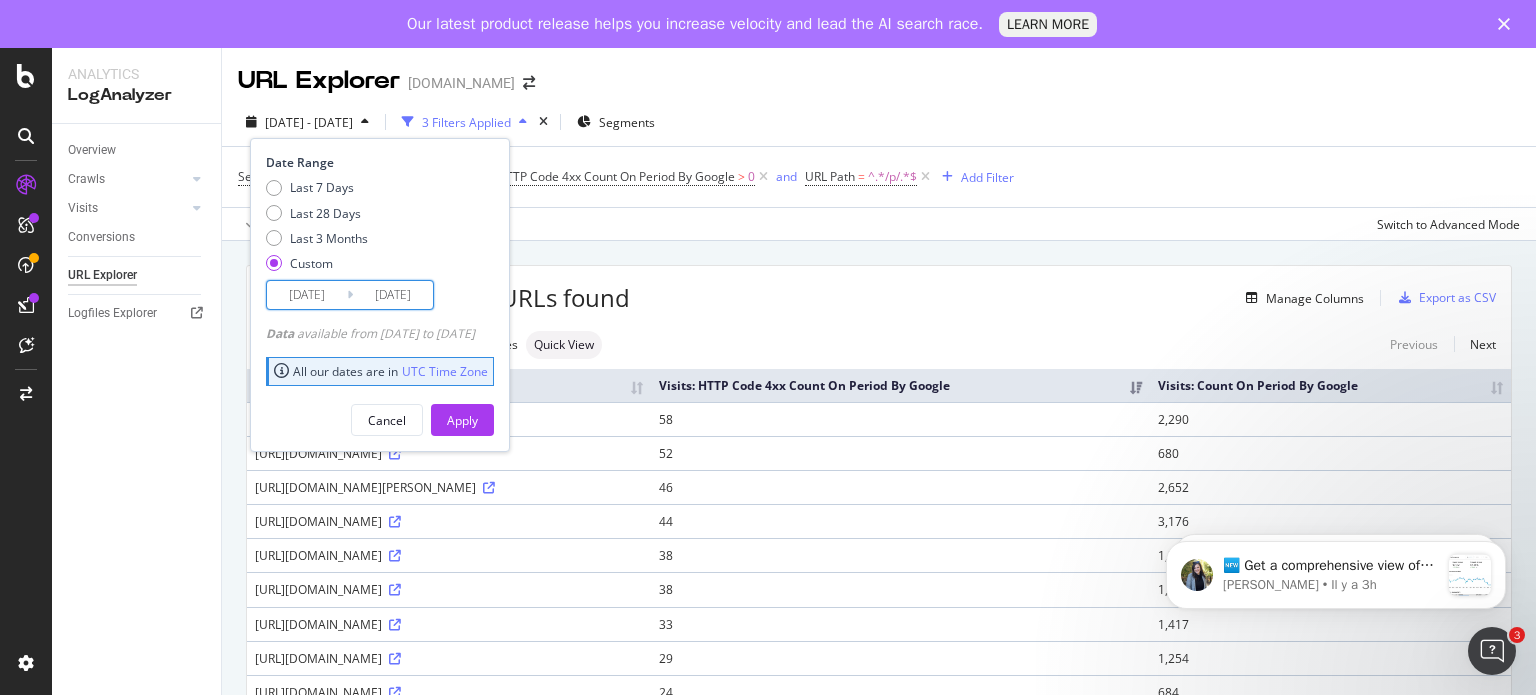 click on "[DATE]" at bounding box center [307, 295] 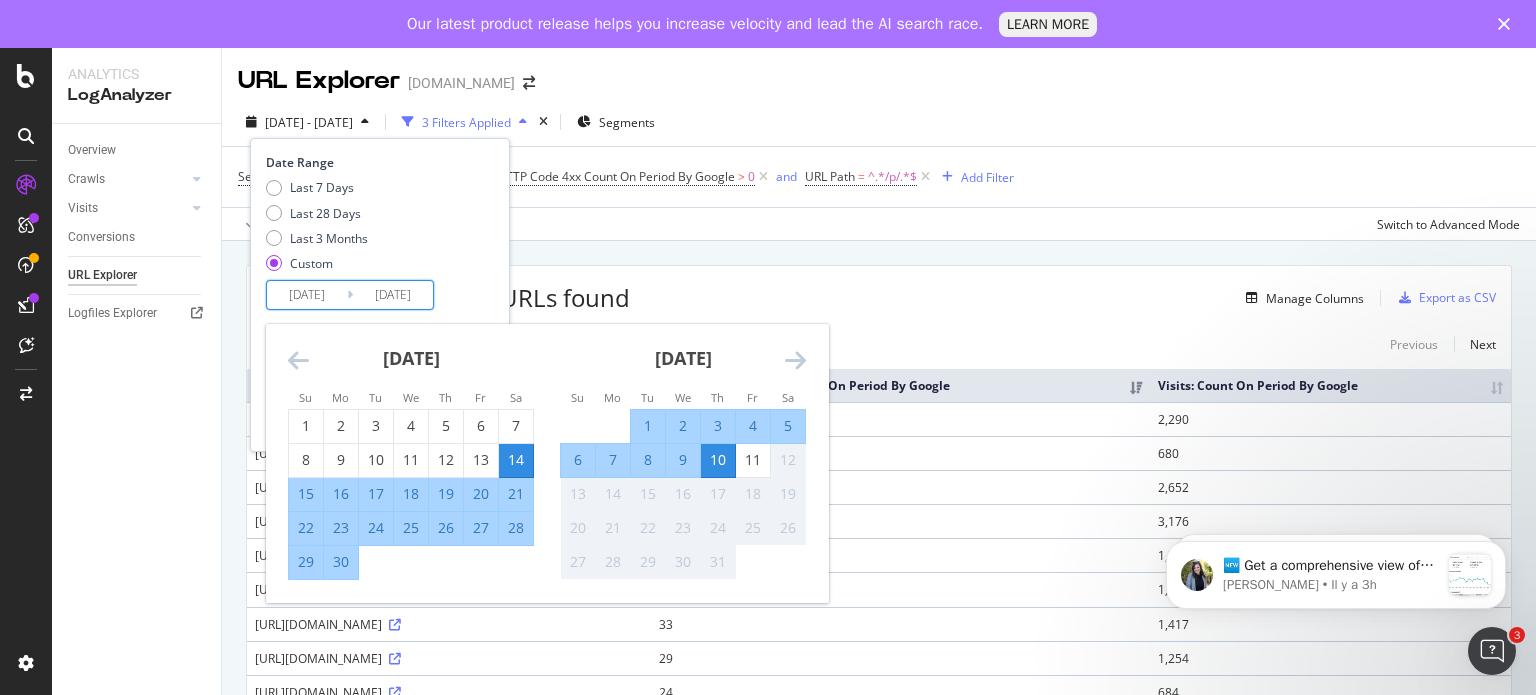 click on "4" at bounding box center [753, 426] 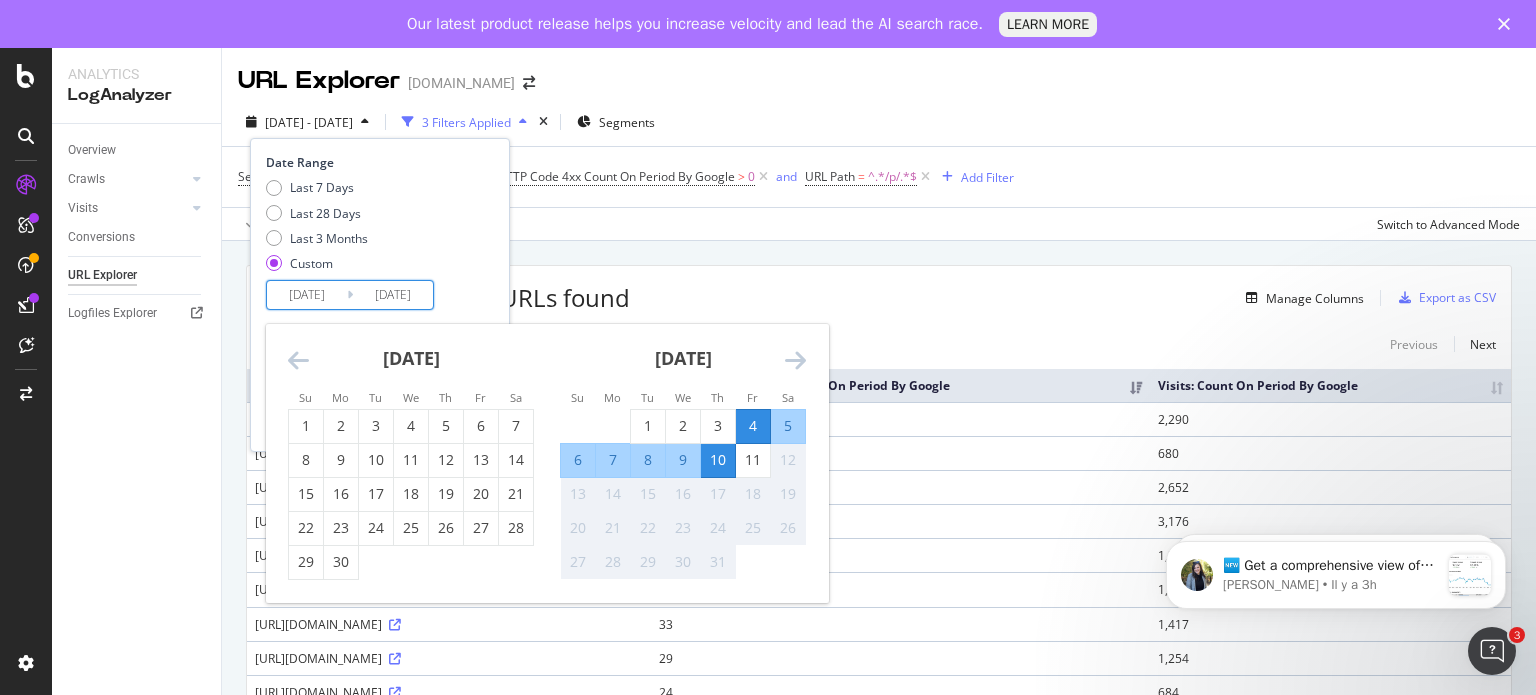 click on "4" at bounding box center [753, 426] 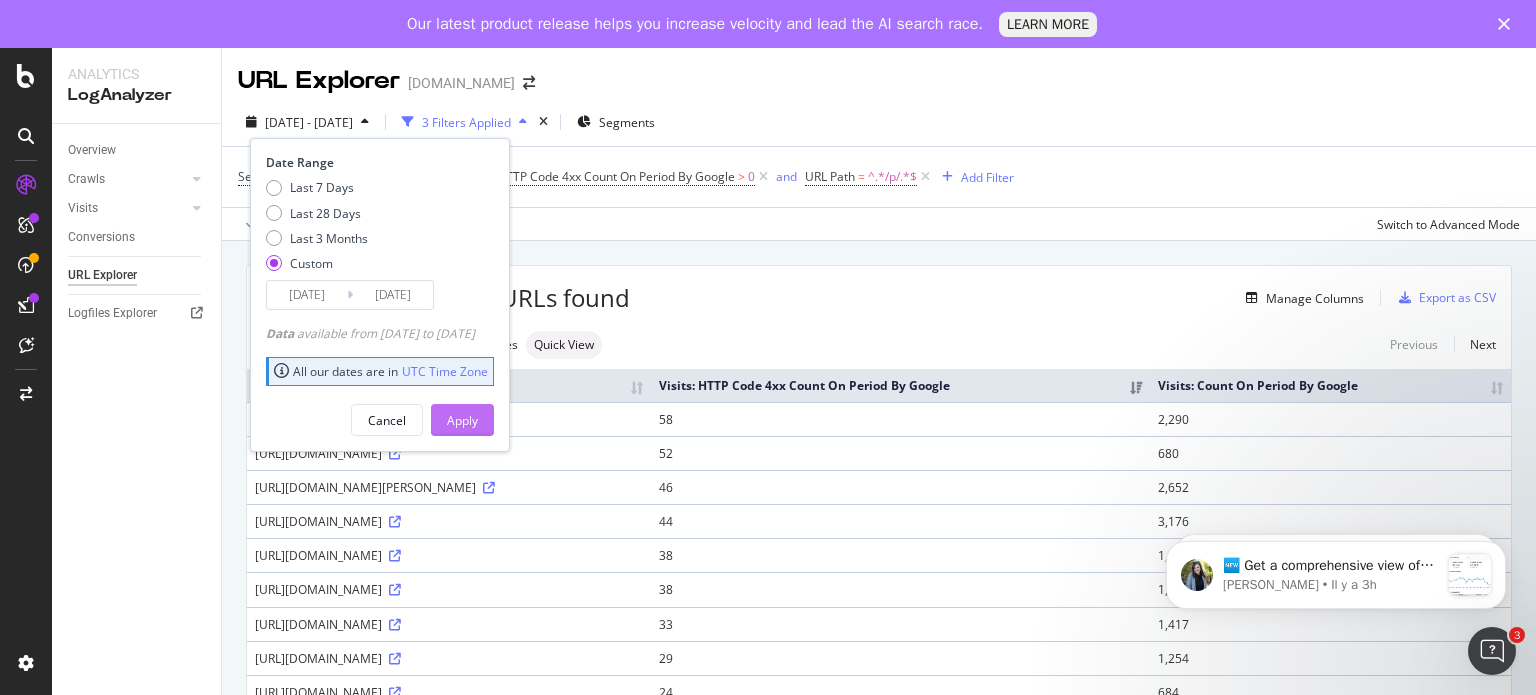 click on "Apply" at bounding box center (462, 420) 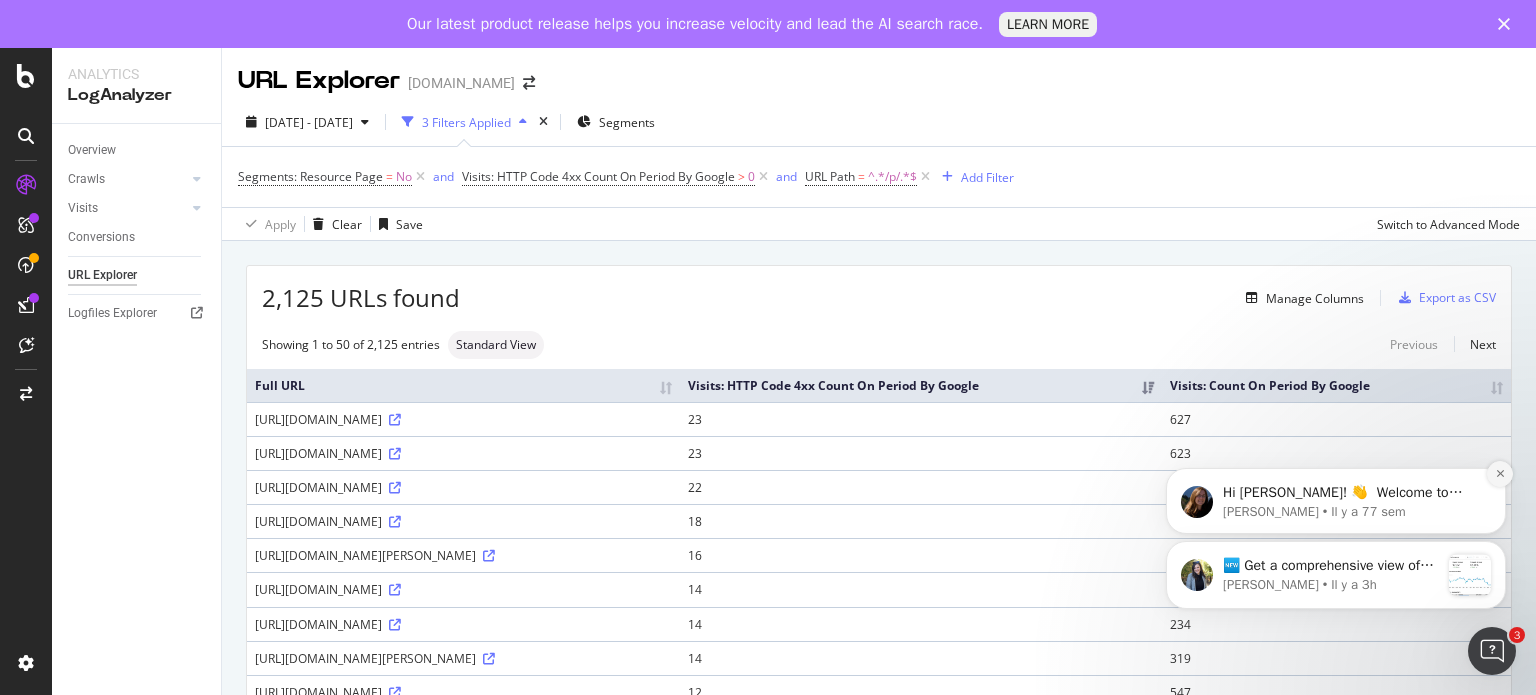 click at bounding box center [1500, 474] 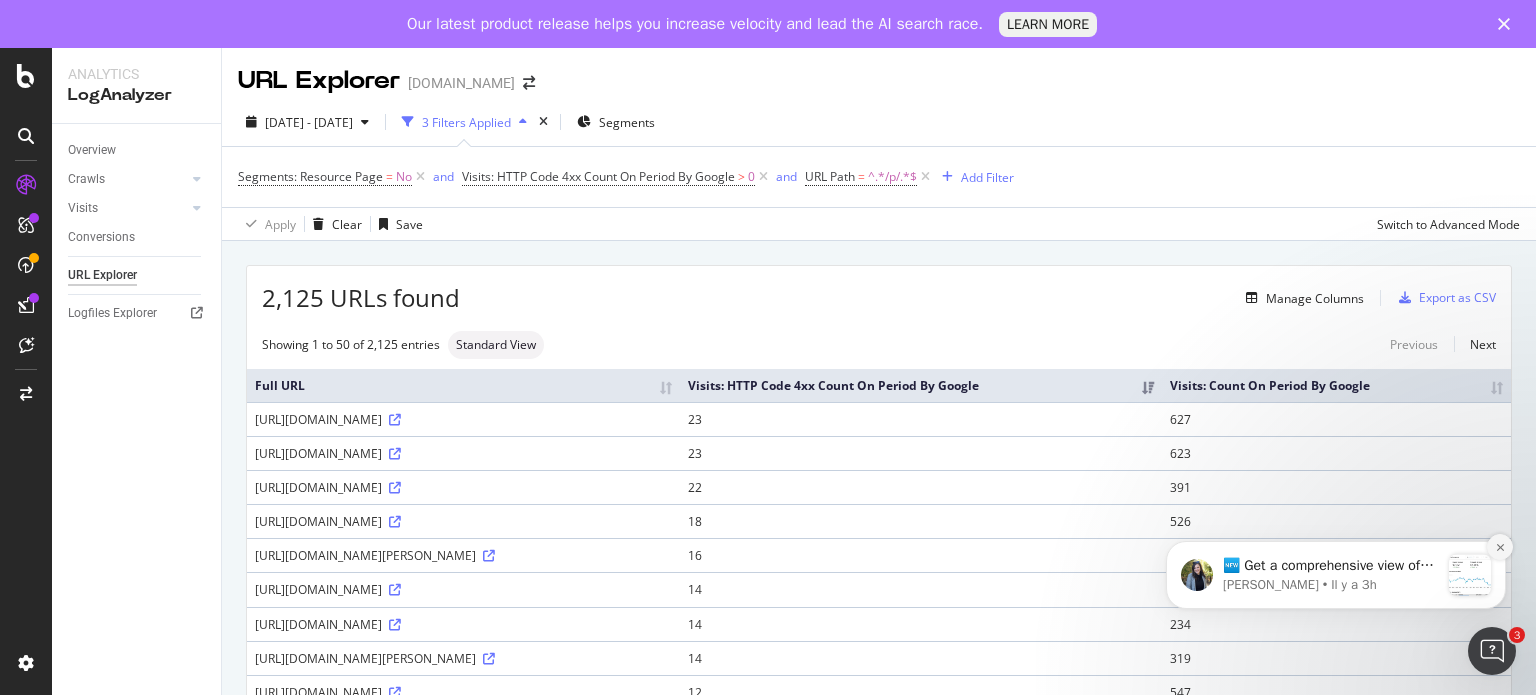 click 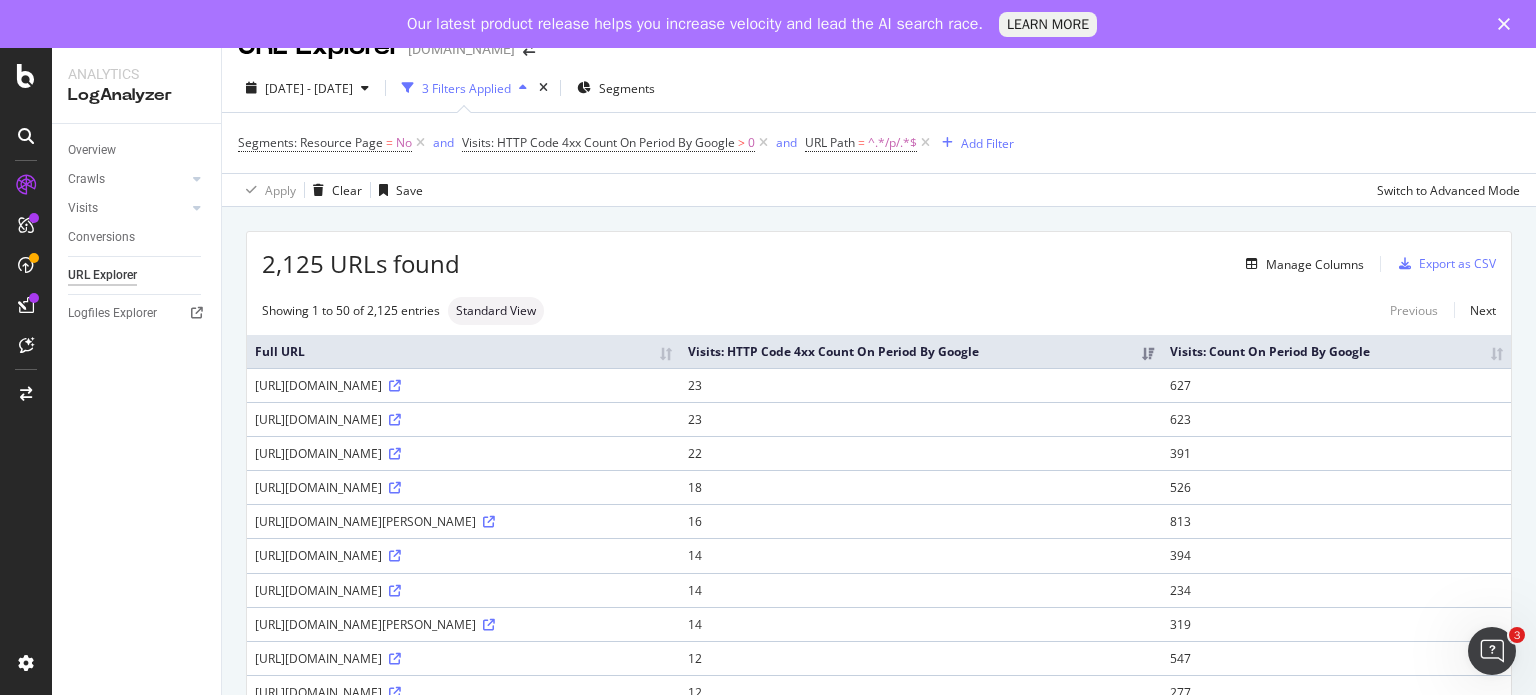 scroll, scrollTop: 0, scrollLeft: 0, axis: both 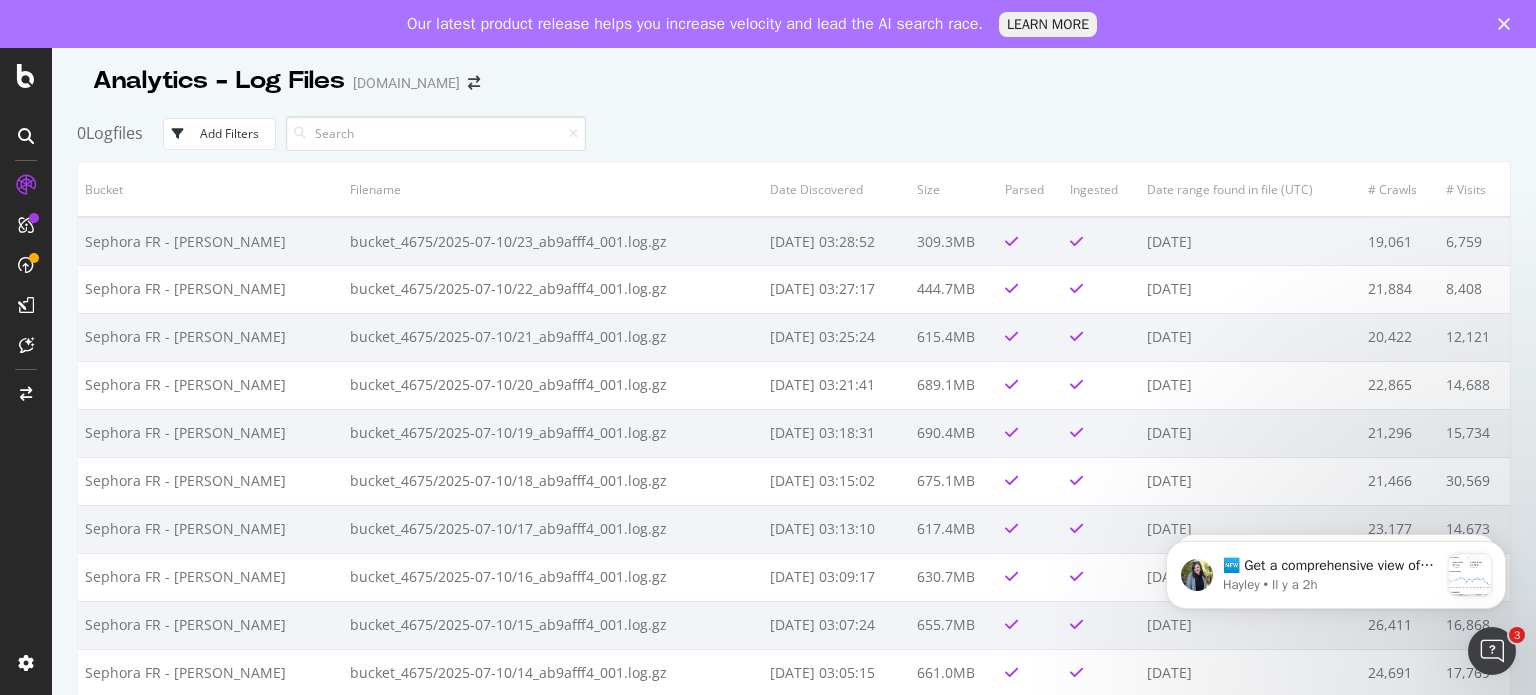 click on "Add Filters" at bounding box center [229, 133] 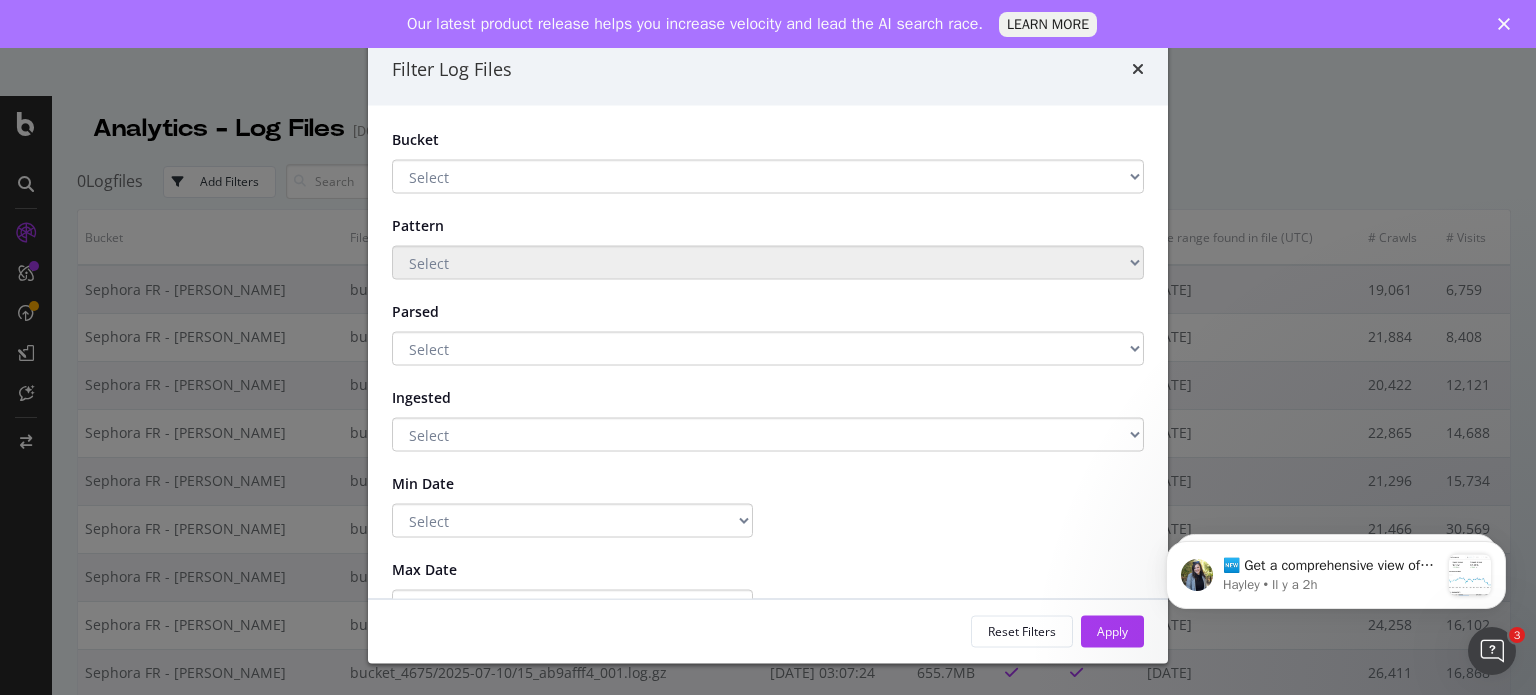 click on "Filter Log Files Bucket Select Sephora FR - BLAIN Storage DS2 Main storage new Main storage S3 Pattern Select Parsed Select Yes No Ingested Select Yes No Min Date Select Greater Than or equals Less Than or equals Equals Max Date Select Greater Than or equals Less Than or equals Equals Reset Filters Apply" at bounding box center [768, 347] 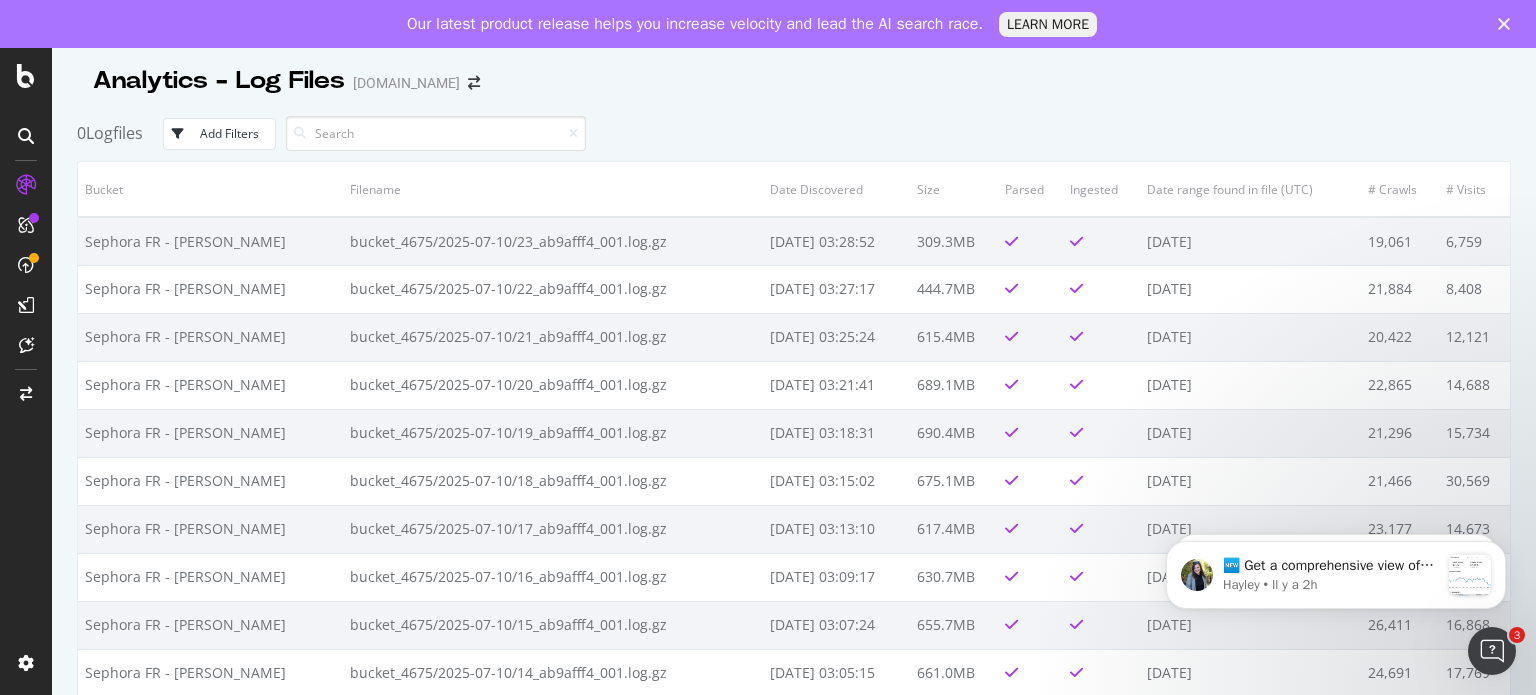 click on "Add Filters" at bounding box center (229, 133) 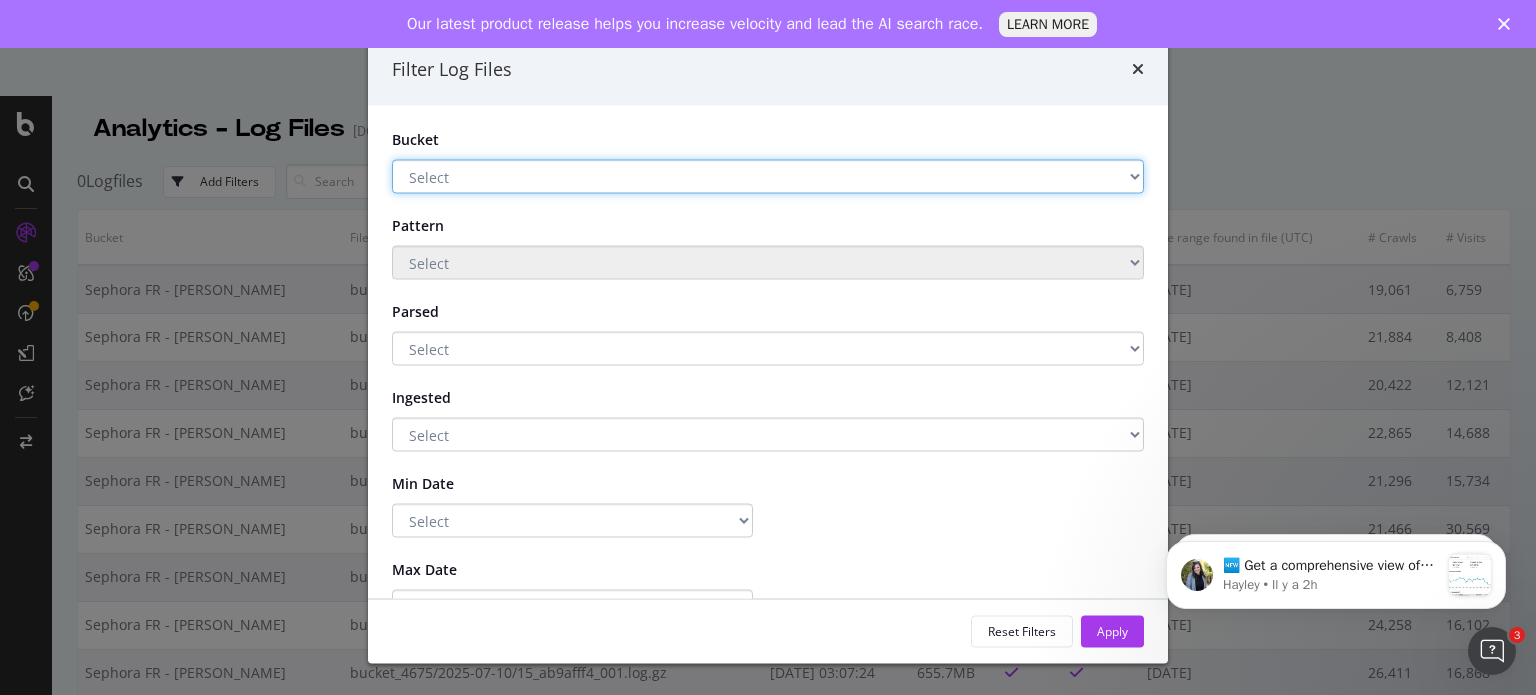 click on "🆕 Get a comprehensive view of your organic search performance across multiple websites with our new Multi-web Property Dashboard.    Dive into detailed insights by page type, region, or team, and eliminate the need for manual data aggregation.   This dashboard is currently in Beta; please give a thumbs-up to learn more about its features. Hayley • Il y a 2h Hi PIERRE! 👋   Welcome to Botify chat support!  Have a question? Reply to this message and our team will get back to you as soon as possible to help you succeed. Laura • Il y a 77 sem" at bounding box center (1336, 484) 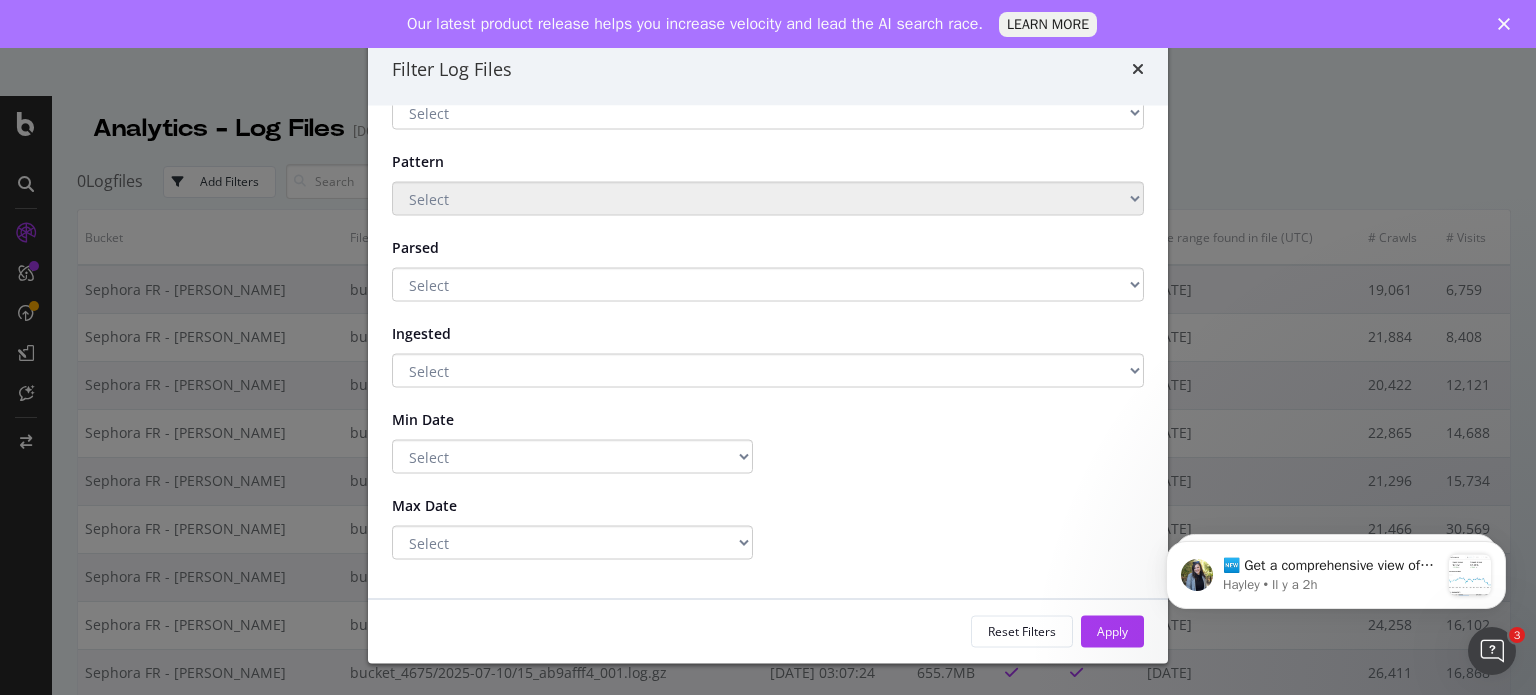 scroll, scrollTop: 0, scrollLeft: 0, axis: both 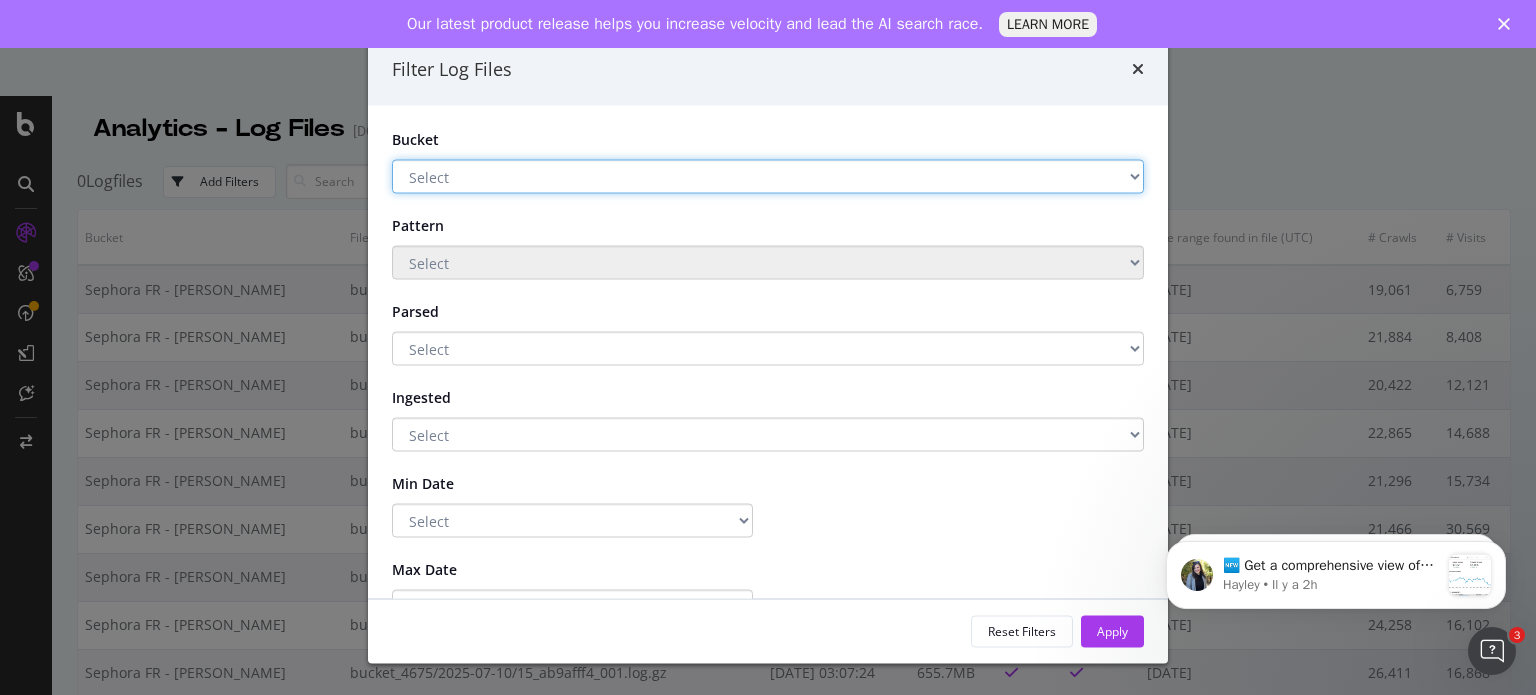 click on "Select Sephora FR - BLAIN Storage DS2 Main storage new Main storage S3" at bounding box center [768, 177] 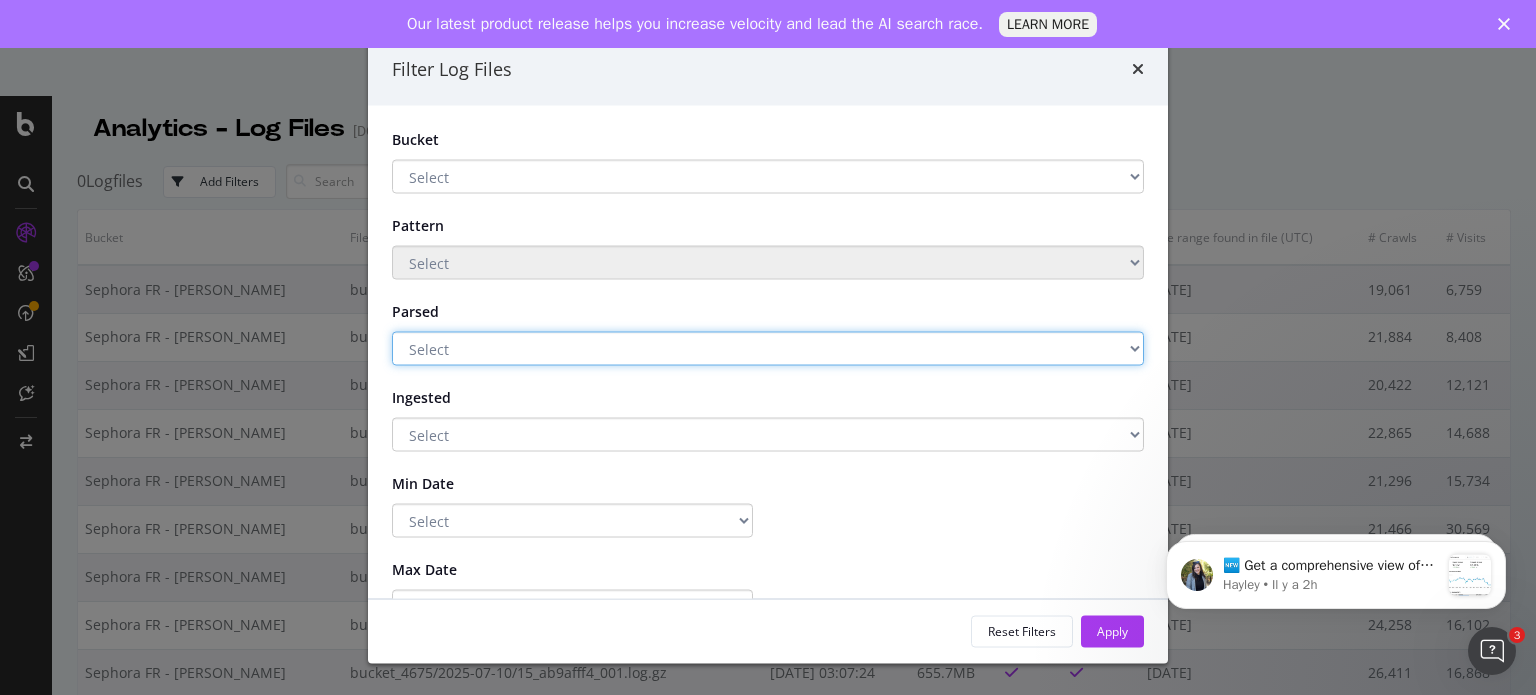 click on "Select Yes No" at bounding box center [768, 349] 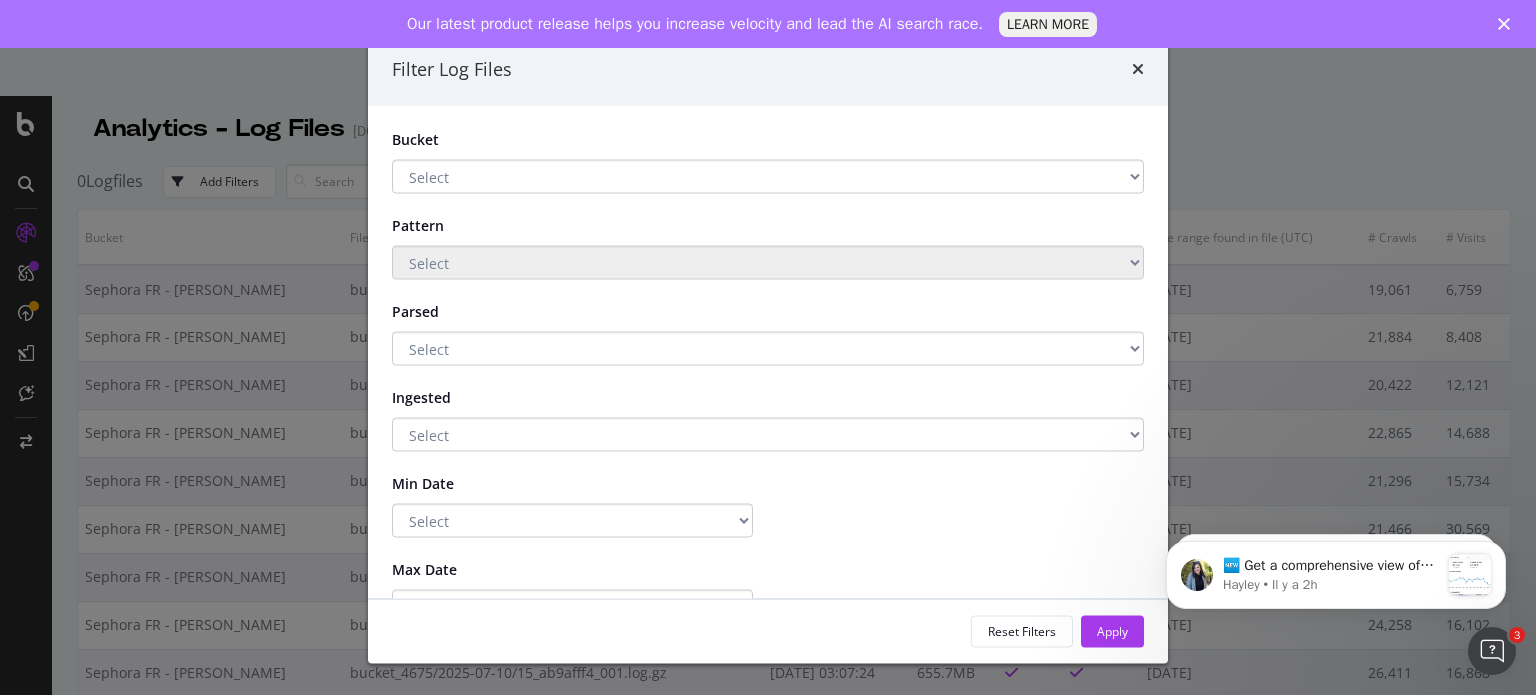 click on "Min Date" at bounding box center [768, 485] 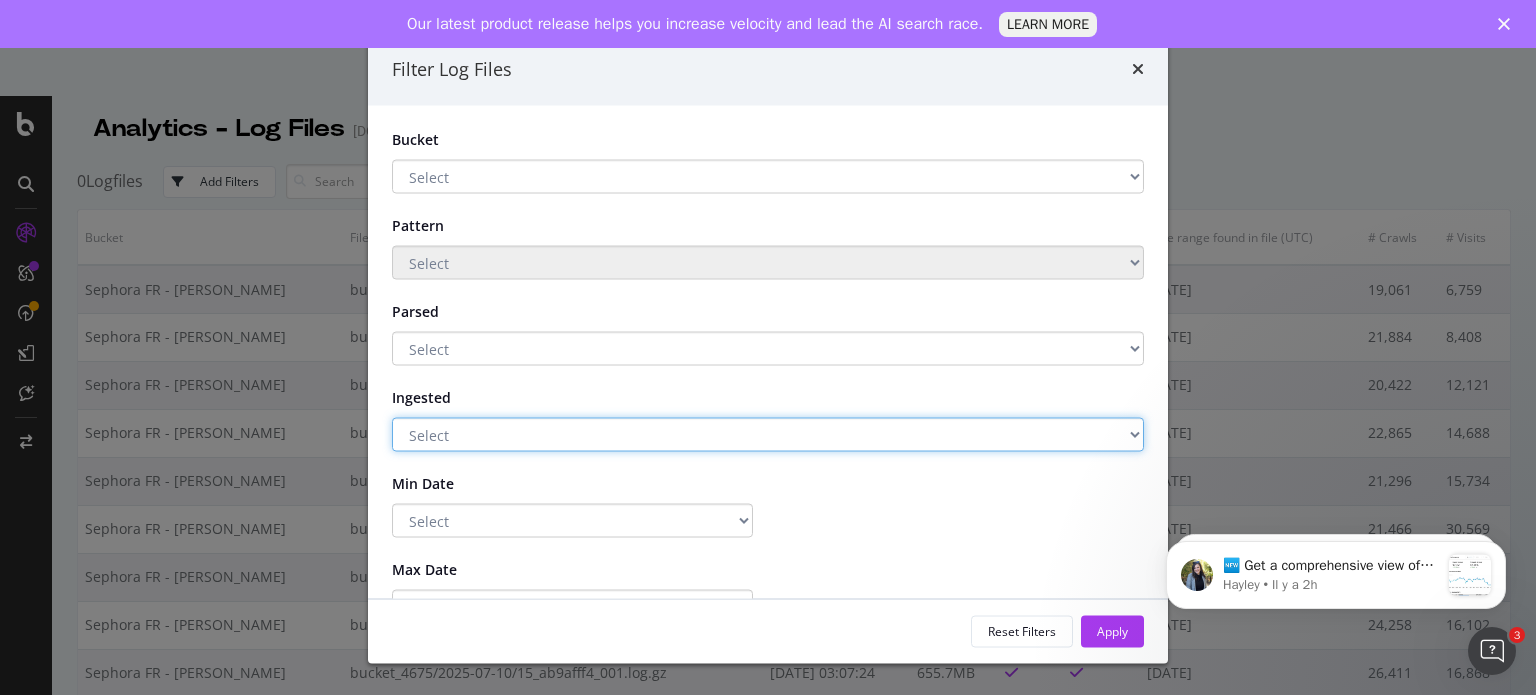 click on "Select Yes No" at bounding box center (768, 435) 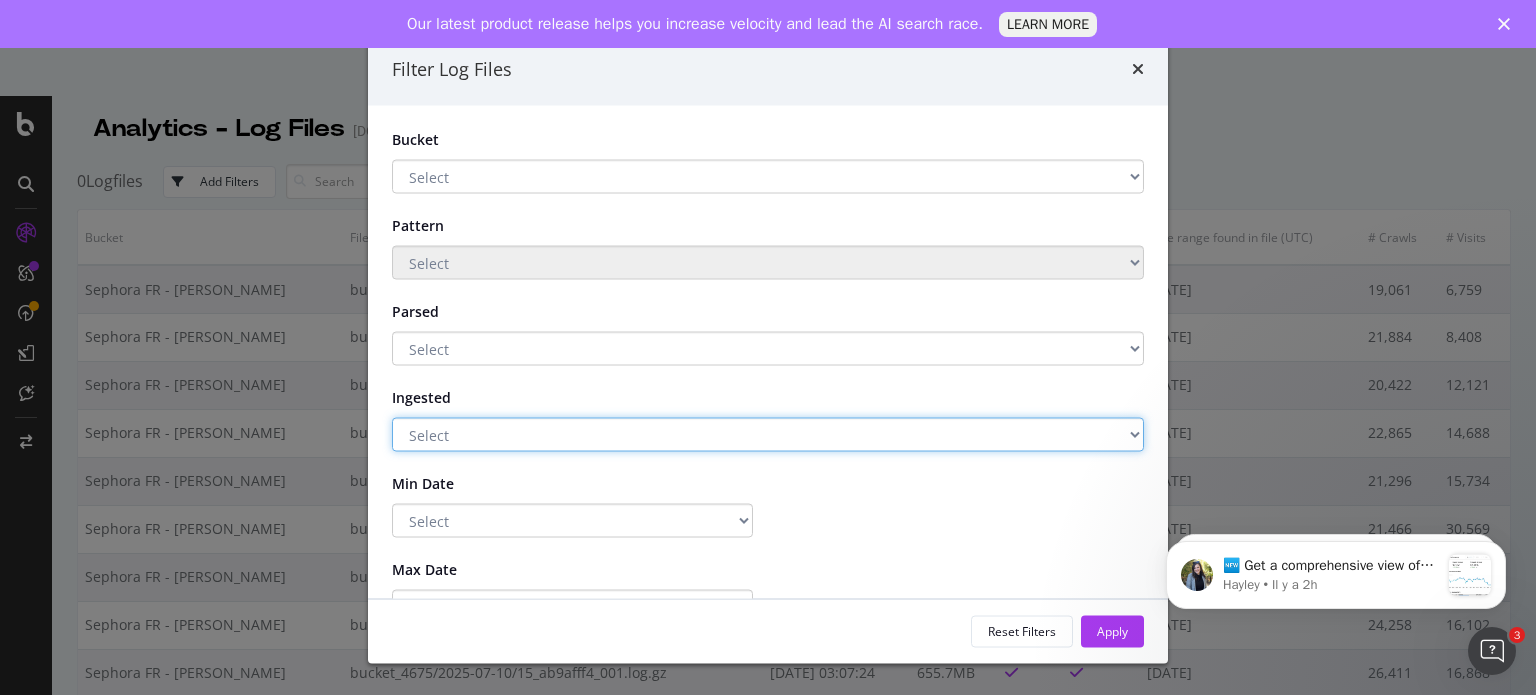 click on "🆕 Get a comprehensive view of your organic search performance across multiple websites with our new Multi-web Property Dashboard.    Dive into detailed insights by page type, region, or team, and eliminate the need for manual data aggregation.   This dashboard is currently in Beta; please give a thumbs-up to learn more about its features. Hayley • Il y a 2h Hi PIERRE! 👋   Welcome to Botify chat support!  Have a question? Reply to this message and our team will get back to you as soon as possible to help you succeed. Laura • Il y a 77 sem" at bounding box center [1336, 571] 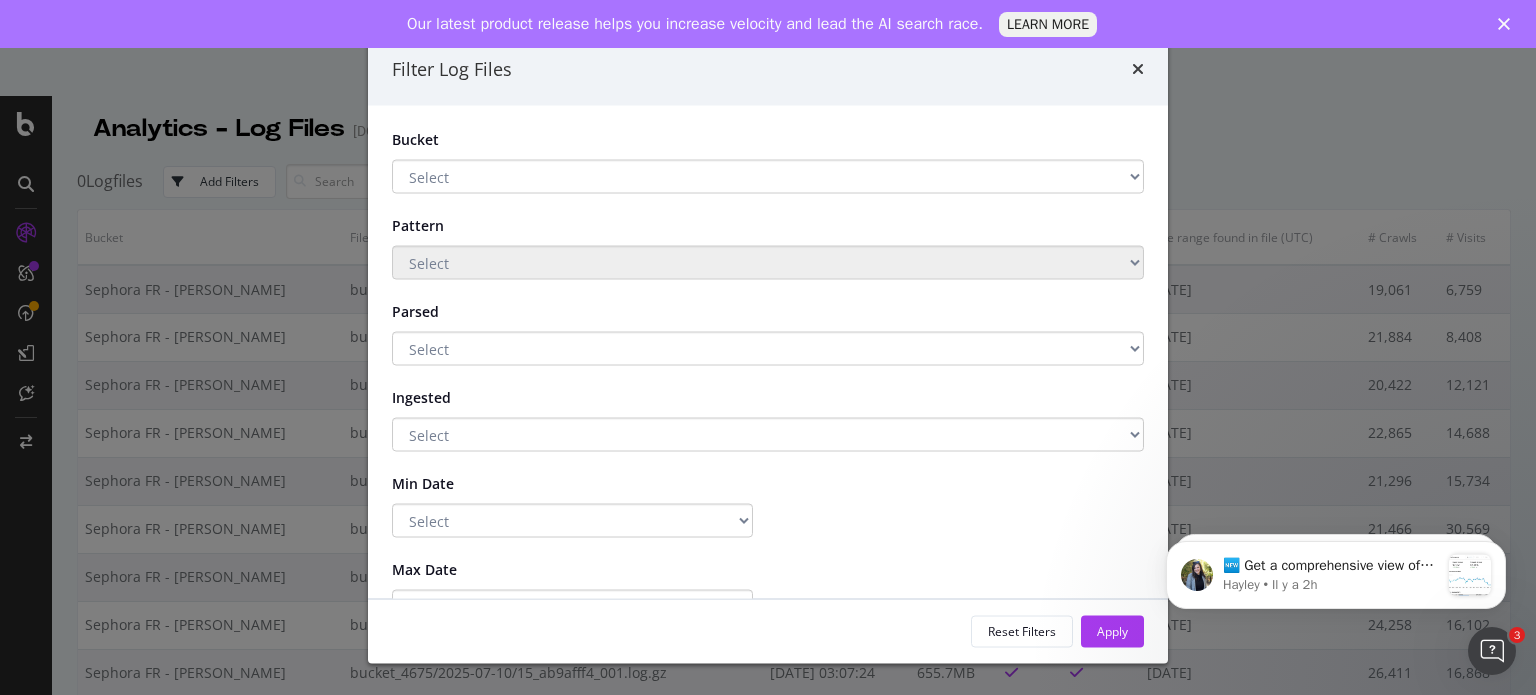 click on "Bucket Select Sephora FR - BLAIN Storage DS2 Main storage new Main storage S3 Pattern Select Parsed Select Yes No Ingested Select Yes No Min Date Select Greater Than or equals Less Than or equals Equals Max Date Select Greater Than or equals Less Than or equals Equals" at bounding box center [768, 352] 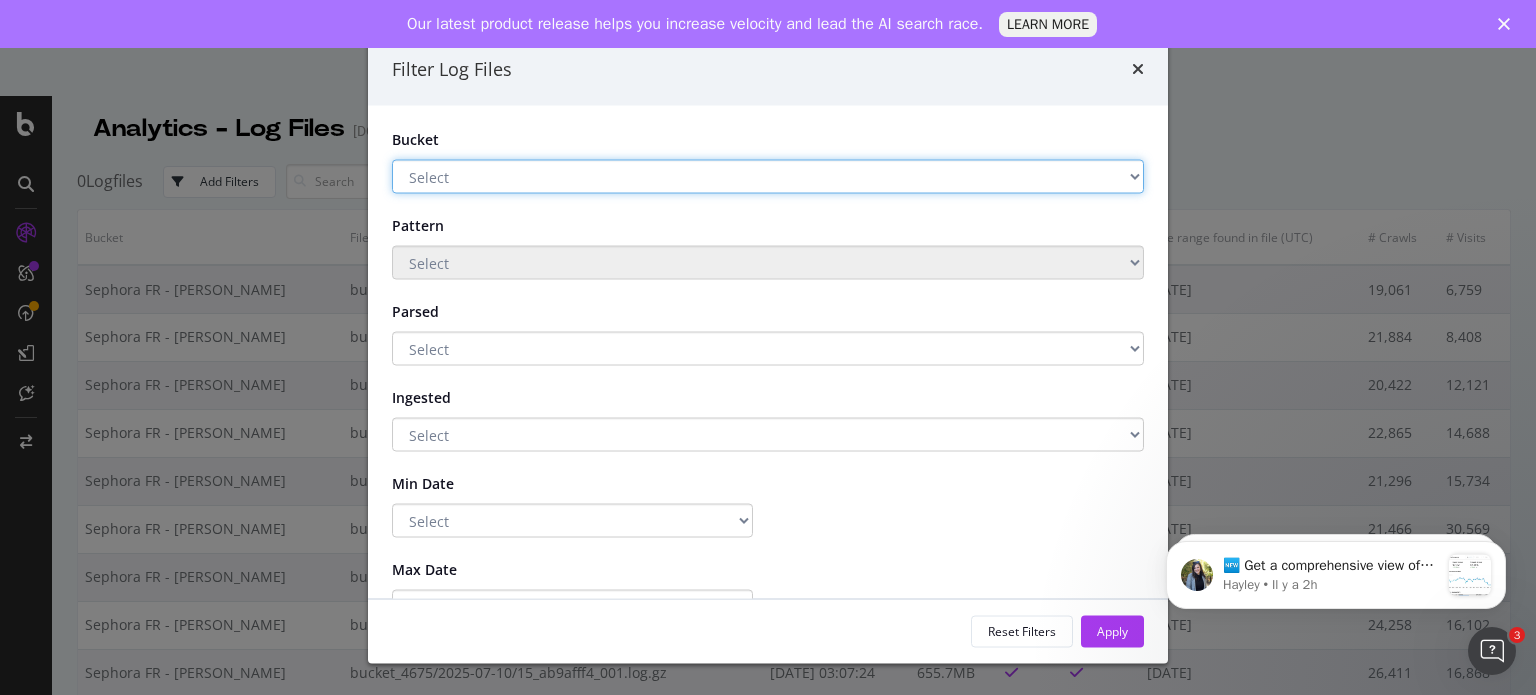 click on "🆕 Get a comprehensive view of your organic search performance across multiple websites with our new Multi-web Property Dashboard.    Dive into detailed insights by page type, region, or team, and eliminate the need for manual data aggregation.   This dashboard is currently in Beta; please give a thumbs-up to learn more about its features. Hayley • Il y a 2h Hi PIERRE! 👋   Welcome to Botify chat support!  Have a question? Reply to this message and our team will get back to you as soon as possible to help you succeed. Laura • Il y a 77 sem" at bounding box center [1336, 484] 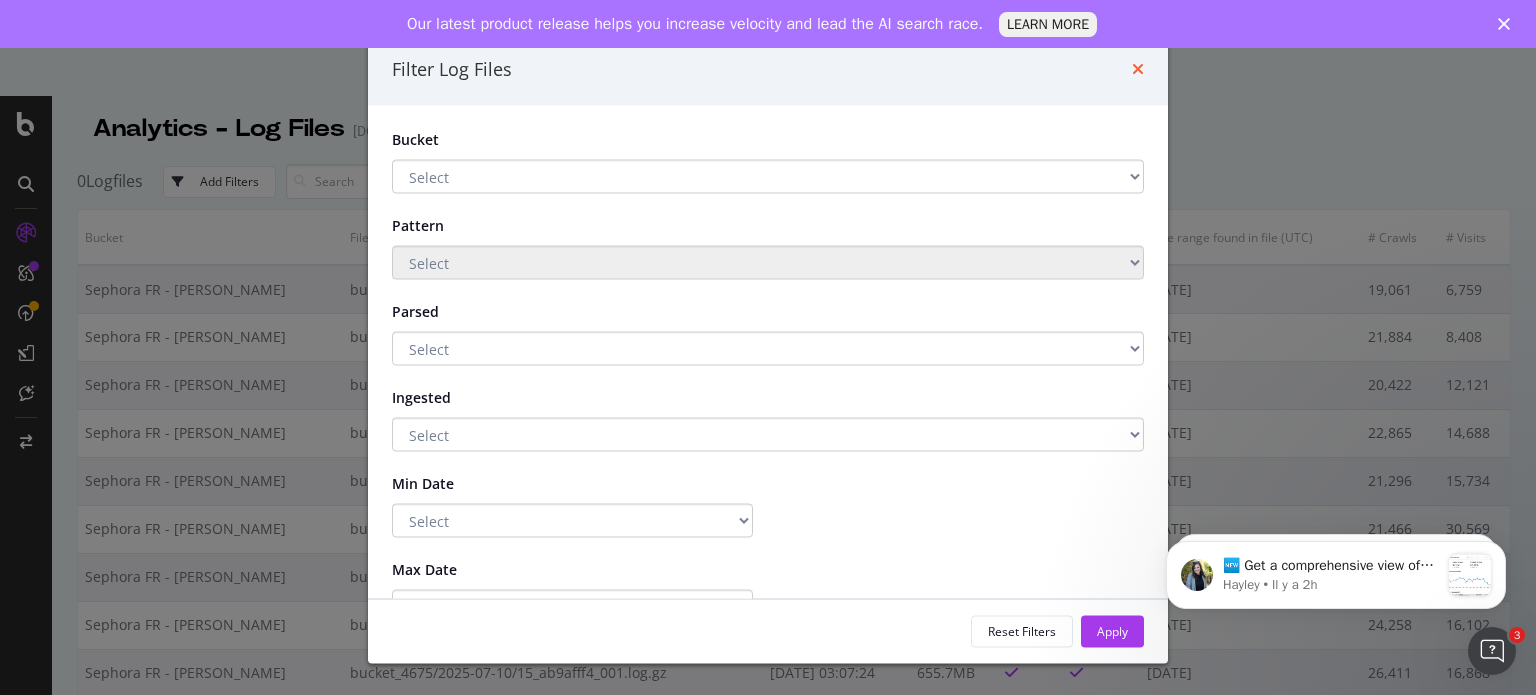 click at bounding box center (1138, 69) 